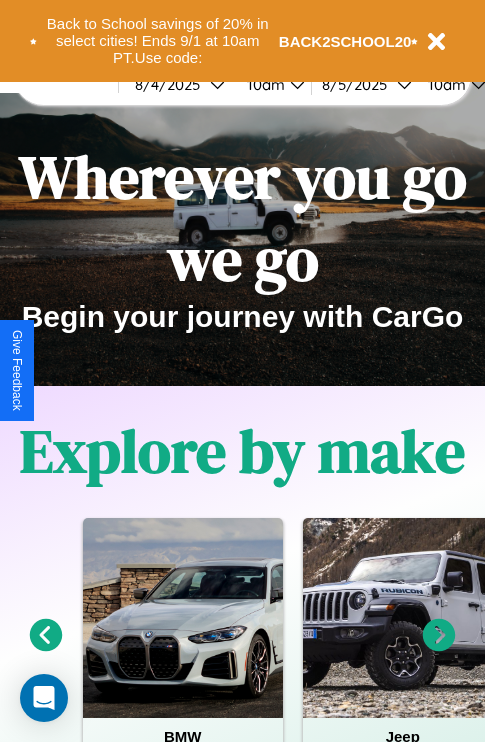 scroll, scrollTop: 0, scrollLeft: 0, axis: both 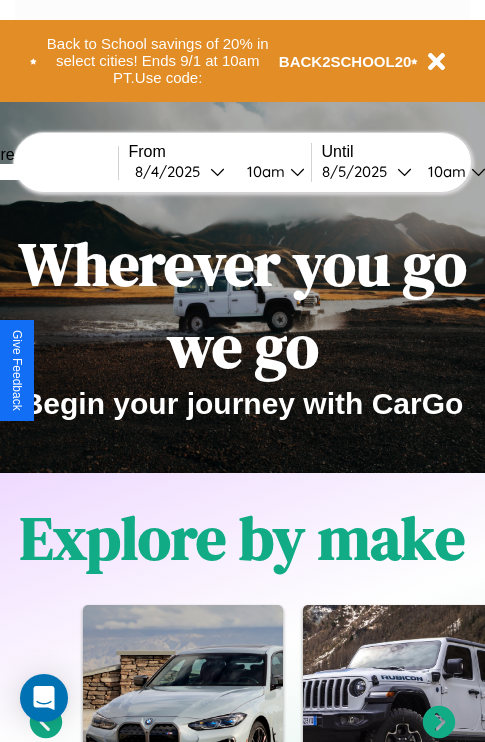 click at bounding box center (43, 172) 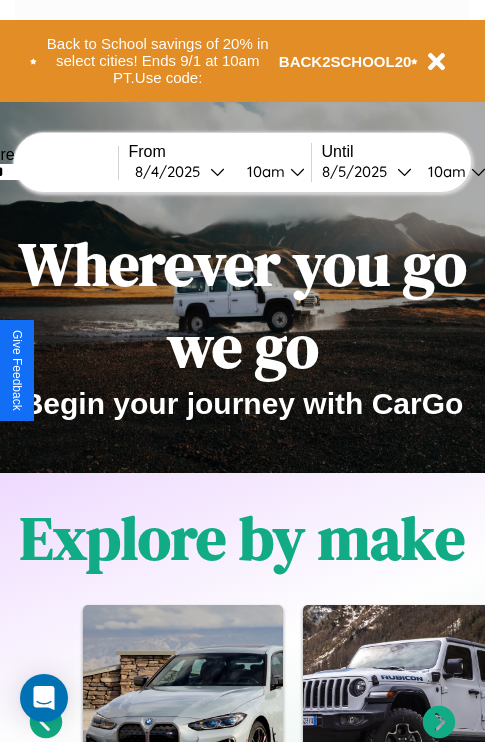 type on "******" 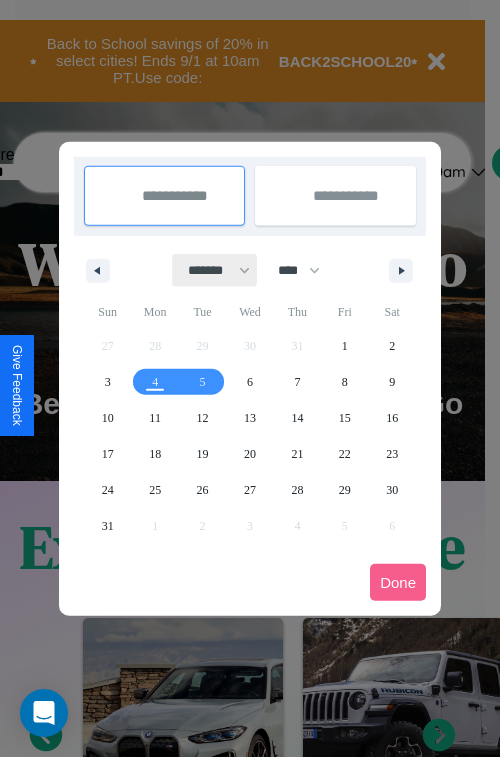 click on "******* ******** ***** ***** *** **** **** ****** ********* ******* ******** ********" at bounding box center (215, 270) 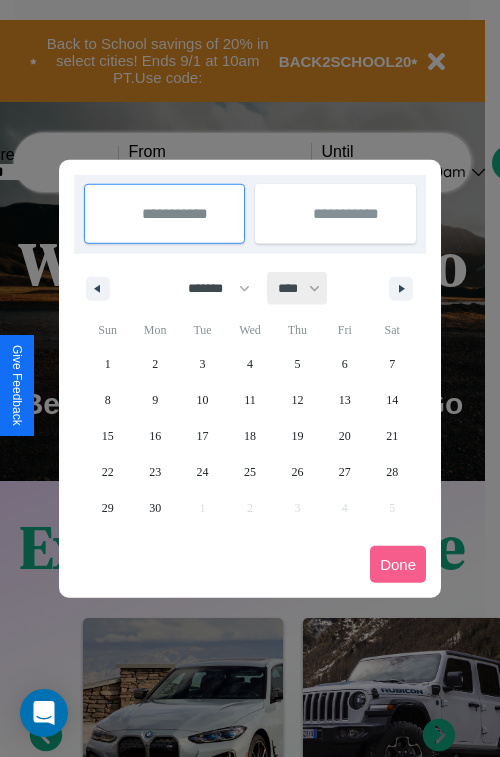 click on "**** **** **** **** **** **** **** **** **** **** **** **** **** **** **** **** **** **** **** **** **** **** **** **** **** **** **** **** **** **** **** **** **** **** **** **** **** **** **** **** **** **** **** **** **** **** **** **** **** **** **** **** **** **** **** **** **** **** **** **** **** **** **** **** **** **** **** **** **** **** **** **** **** **** **** **** **** **** **** **** **** **** **** **** **** **** **** **** **** **** **** **** **** **** **** **** **** **** **** **** **** **** **** **** **** **** **** **** **** **** **** **** **** **** **** **** **** **** **** **** ****" at bounding box center [298, 288] 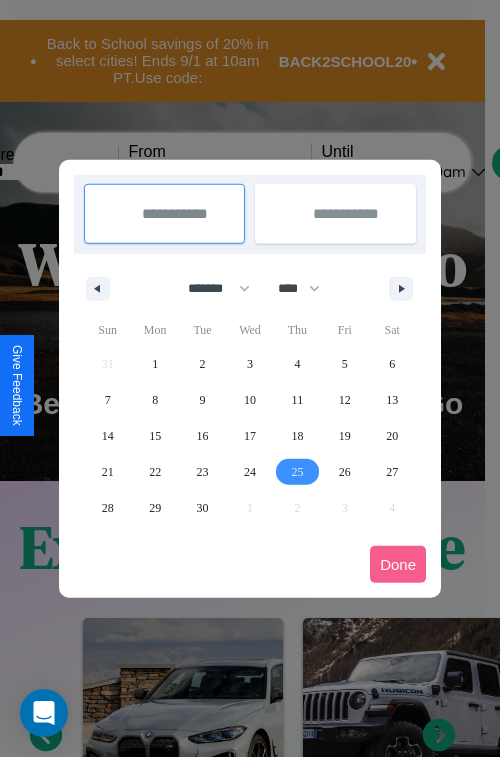 click on "25" at bounding box center [297, 472] 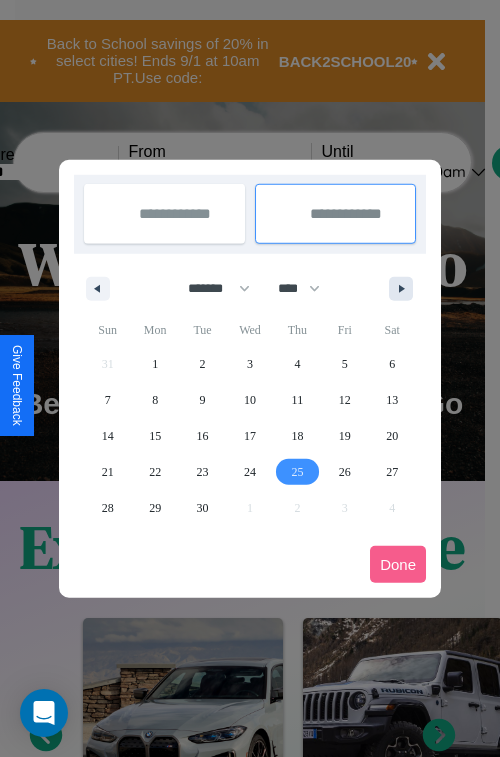 click at bounding box center (405, 289) 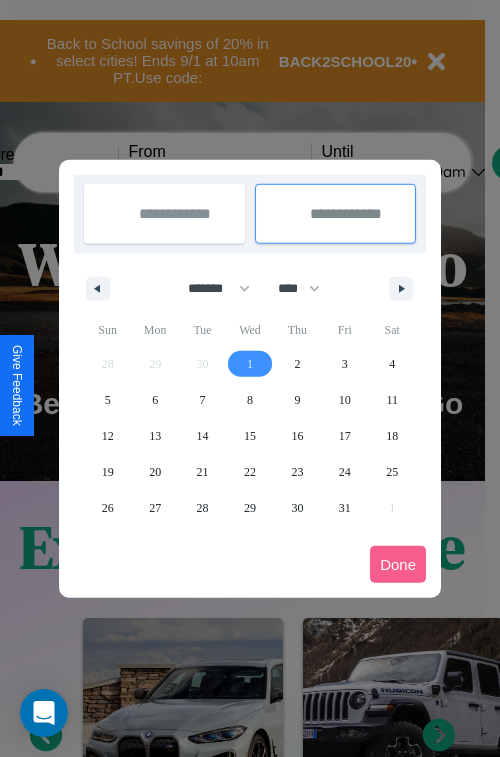 click on "1" at bounding box center (250, 364) 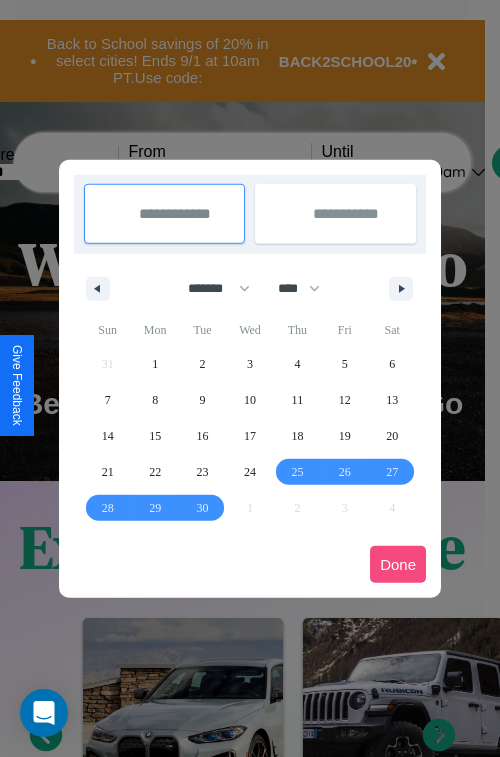 click on "Done" at bounding box center [398, 564] 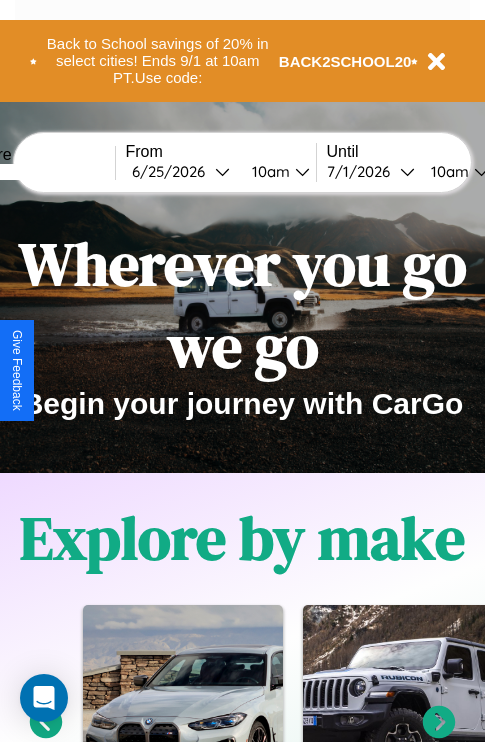 scroll, scrollTop: 0, scrollLeft: 71, axis: horizontal 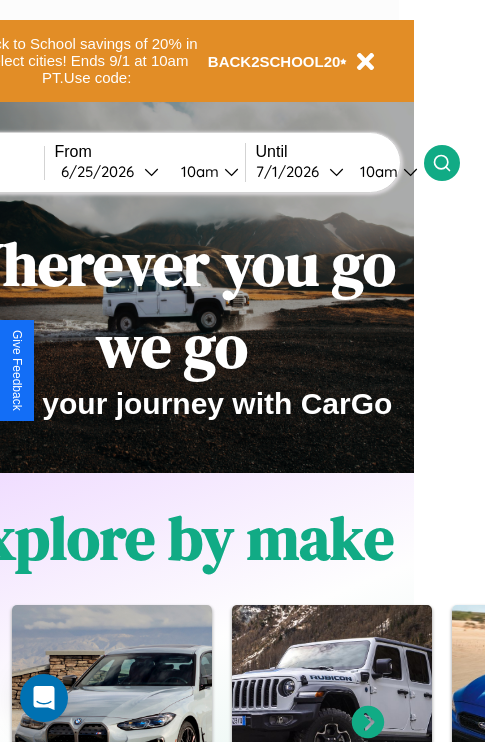 click 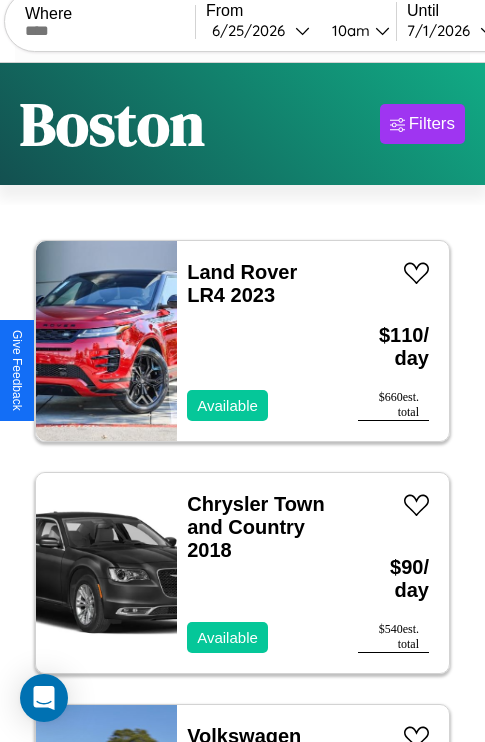 scroll, scrollTop: 95, scrollLeft: 0, axis: vertical 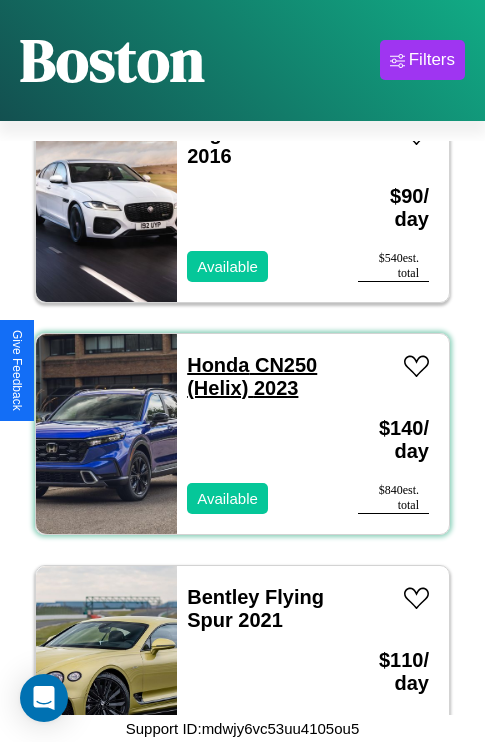 click on "Honda   CN250 (Helix)   2023" at bounding box center (252, 376) 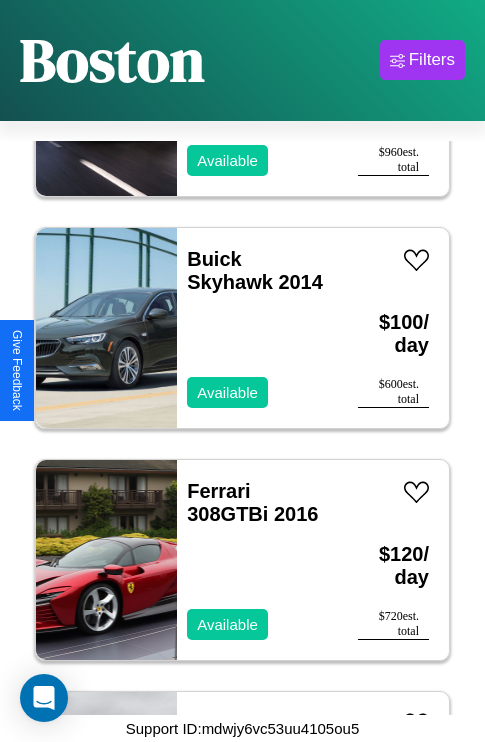 scroll, scrollTop: 14459, scrollLeft: 0, axis: vertical 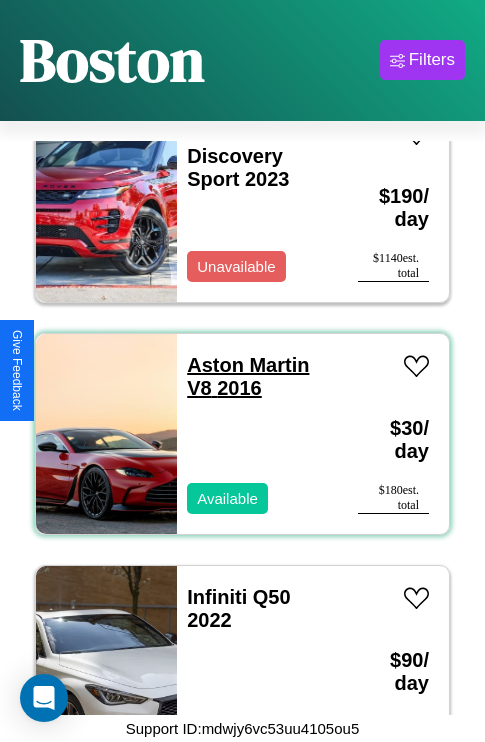 click on "Aston Martin   V8   2016" at bounding box center [248, 376] 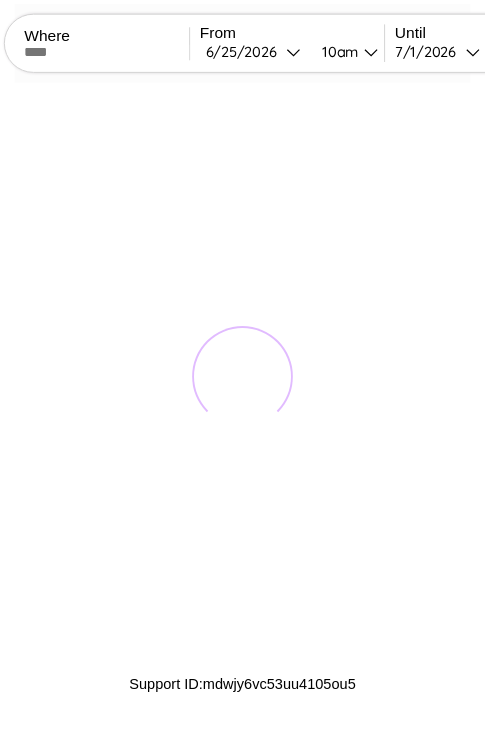 scroll, scrollTop: 0, scrollLeft: 0, axis: both 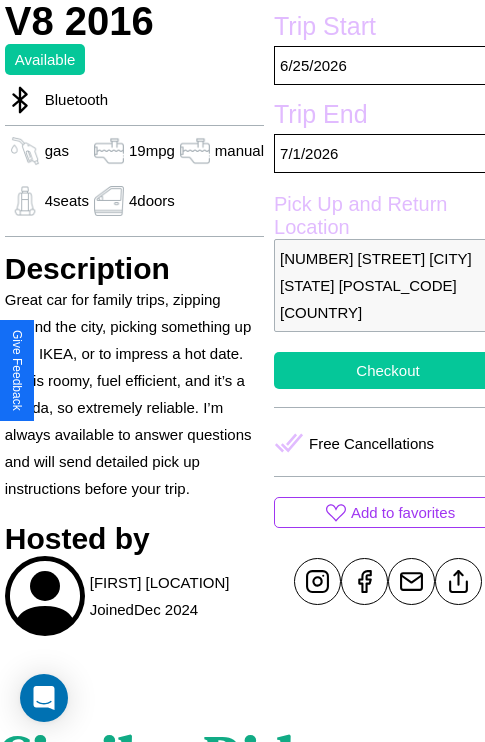 click on "Checkout" at bounding box center (388, 370) 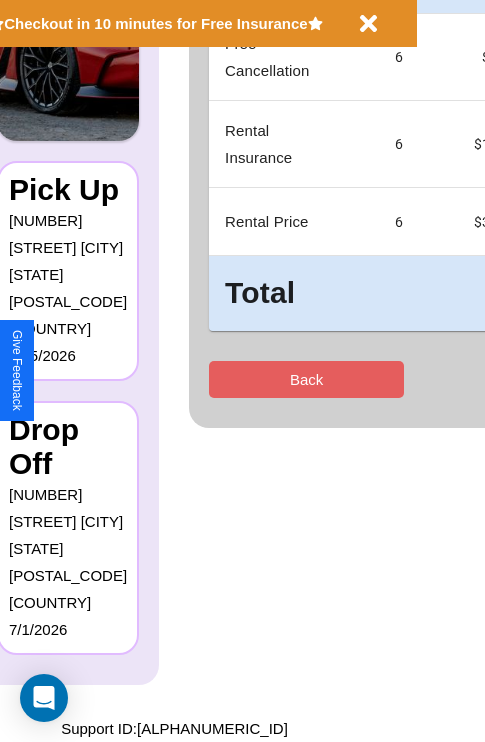 scroll, scrollTop: 0, scrollLeft: 0, axis: both 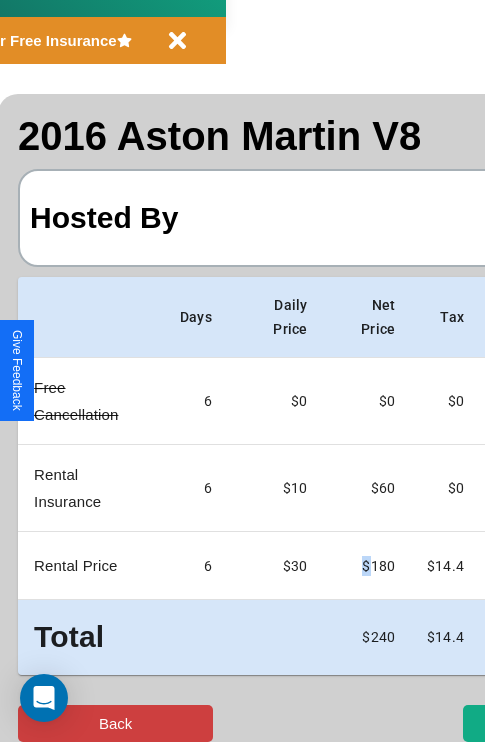 click on "Back" at bounding box center [115, 723] 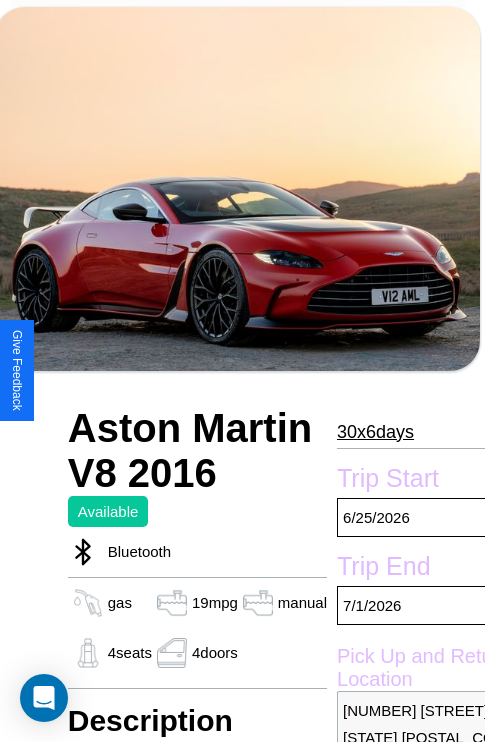 scroll, scrollTop: 737, scrollLeft: 48, axis: both 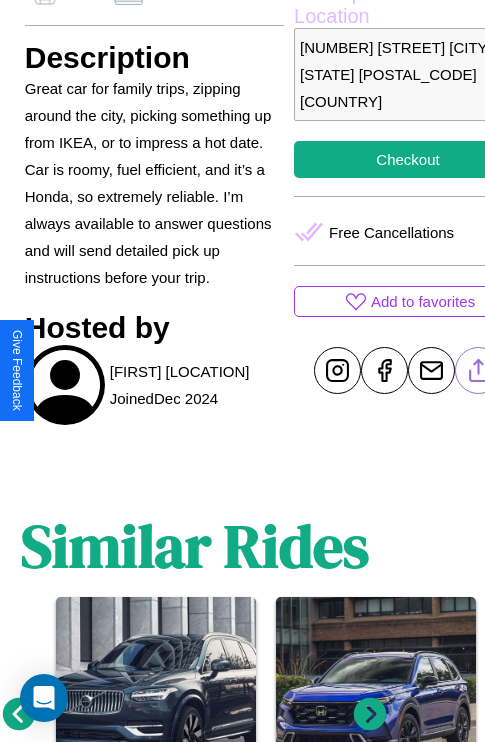 click 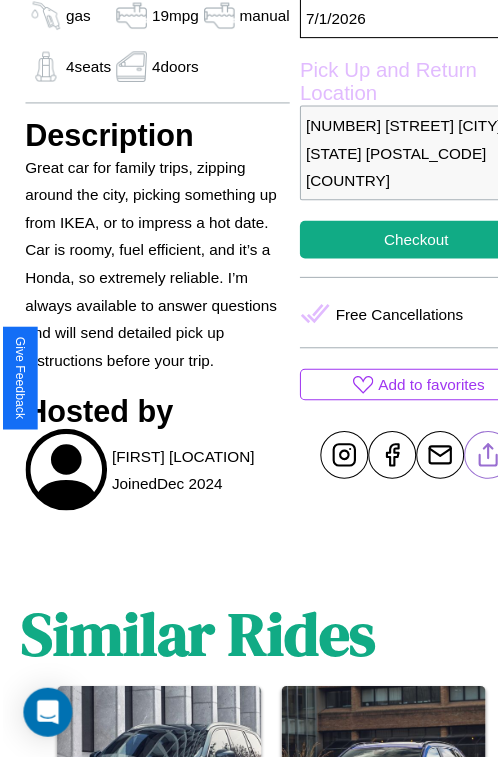 scroll, scrollTop: 221, scrollLeft: 68, axis: both 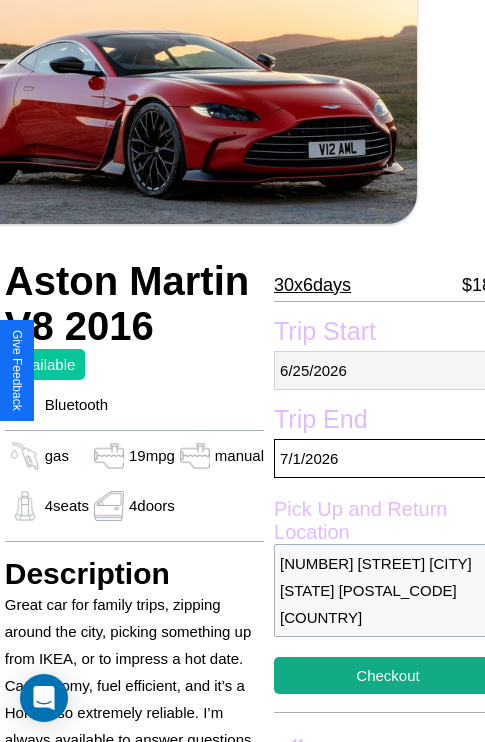 click on "[MONTH] / [DAY] / [YEAR]" at bounding box center [388, 370] 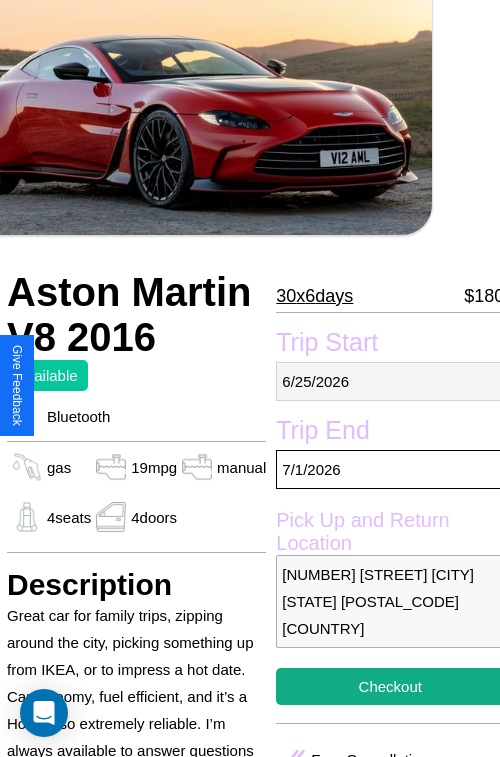 select on "*" 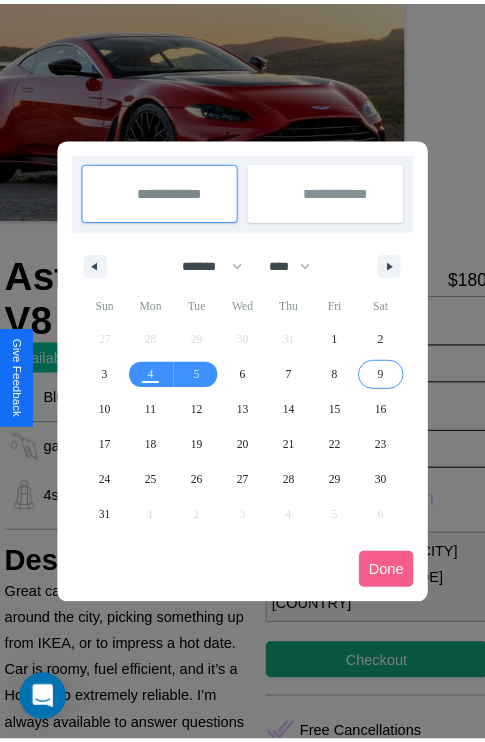 scroll, scrollTop: 0, scrollLeft: 68, axis: horizontal 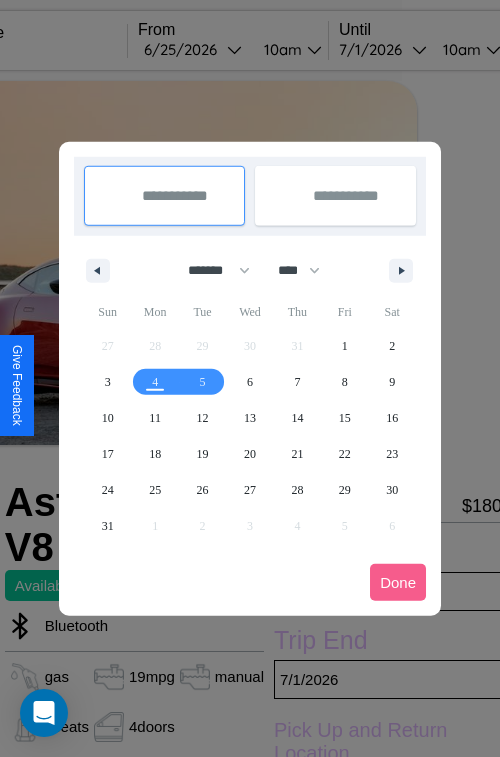 click at bounding box center (250, 378) 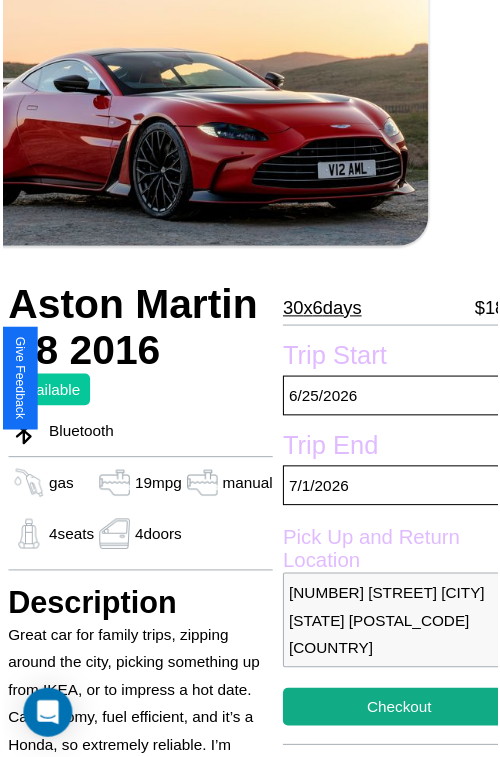 scroll, scrollTop: 221, scrollLeft: 68, axis: both 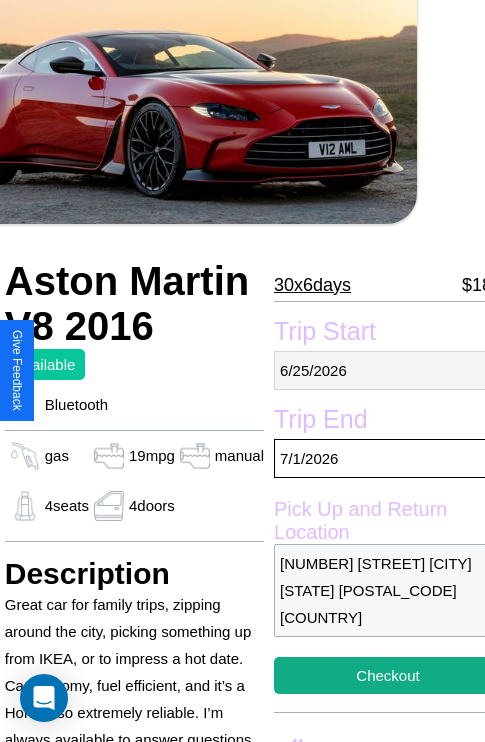 click on "[MONTH] / [DAY] / [YEAR]" at bounding box center (388, 370) 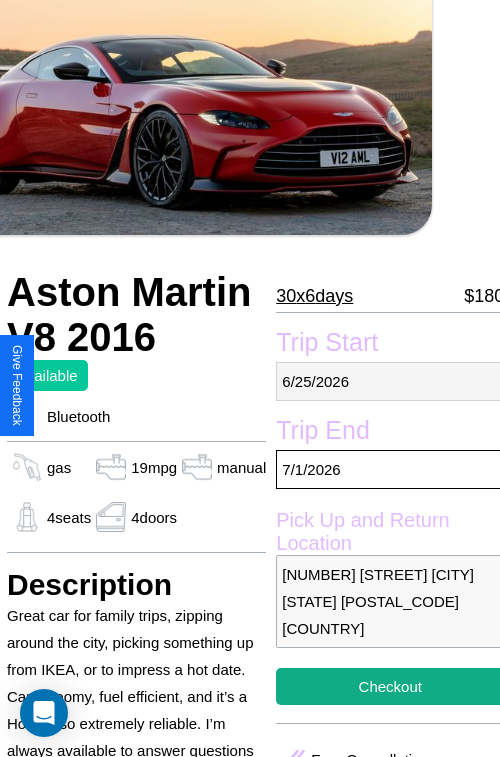 select on "*" 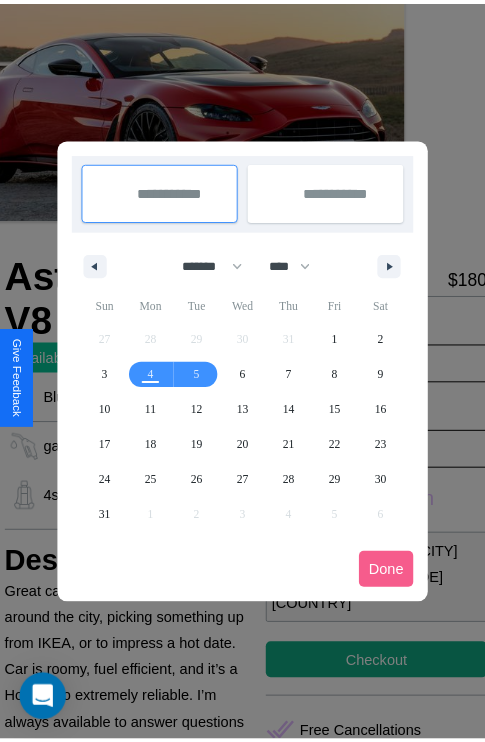 scroll, scrollTop: 0, scrollLeft: 68, axis: horizontal 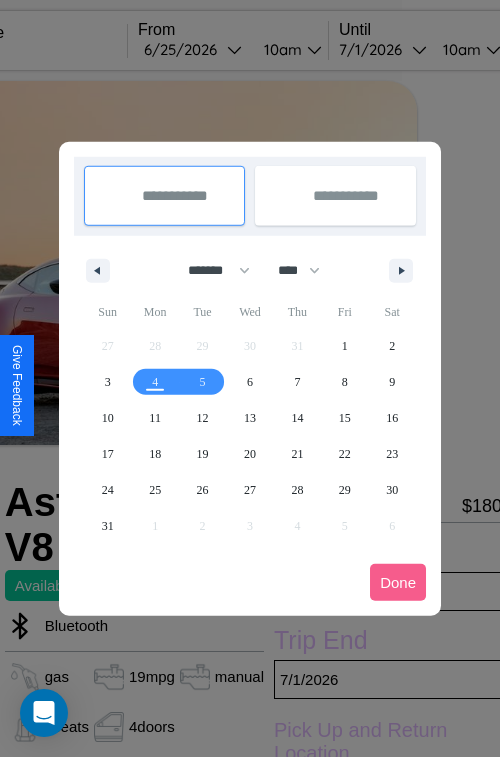 click at bounding box center (250, 378) 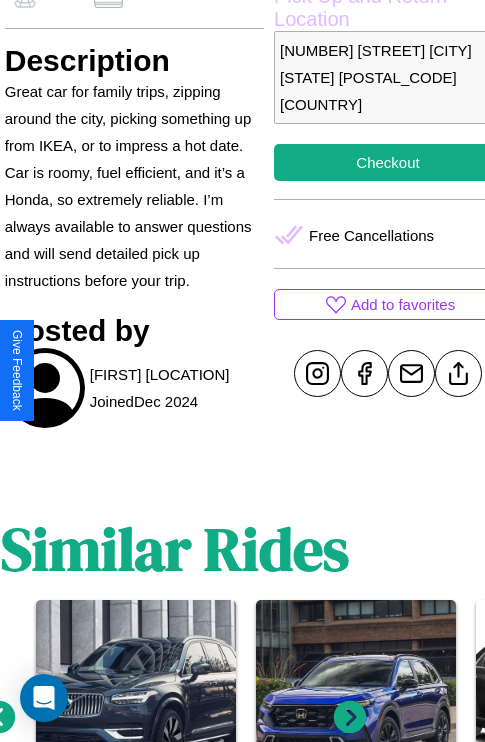 scroll, scrollTop: 737, scrollLeft: 68, axis: both 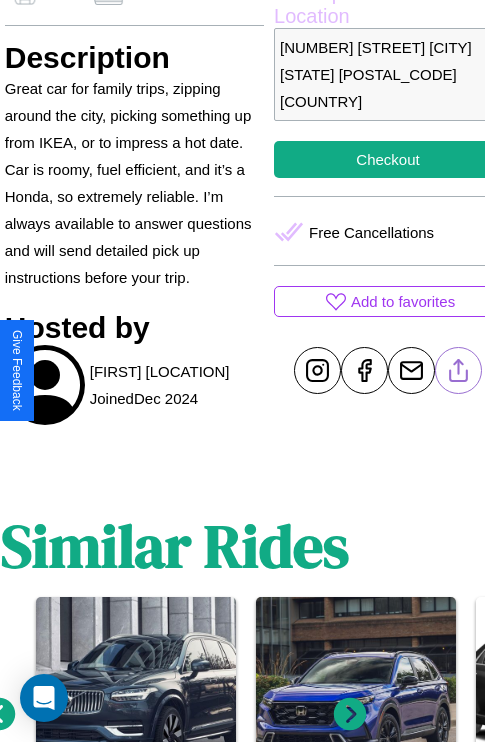 click 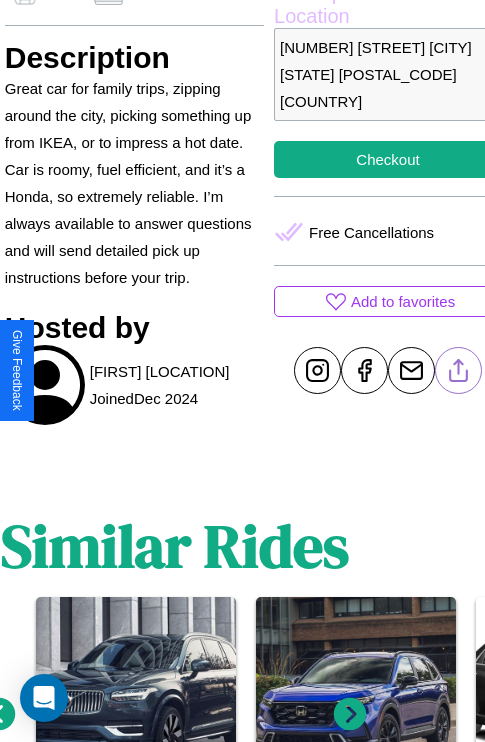 scroll, scrollTop: 526, scrollLeft: 68, axis: both 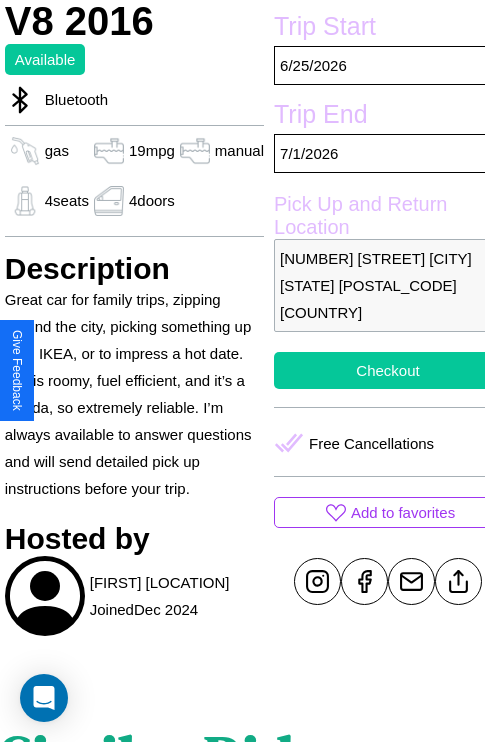 click on "Checkout" at bounding box center (388, 370) 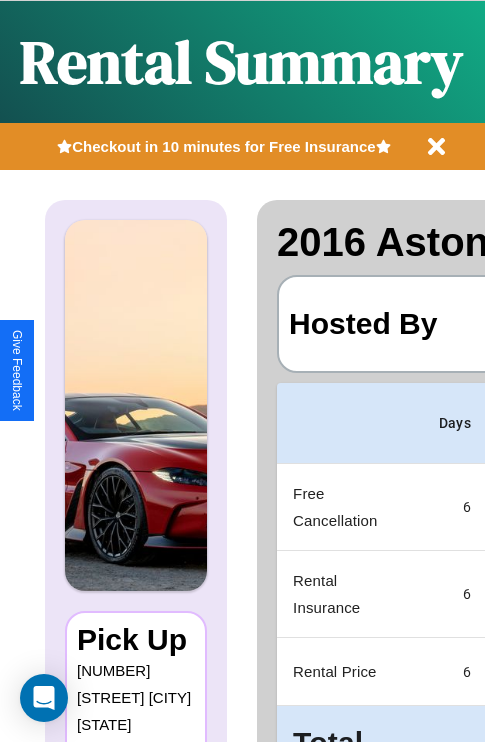 scroll, scrollTop: 0, scrollLeft: 408, axis: horizontal 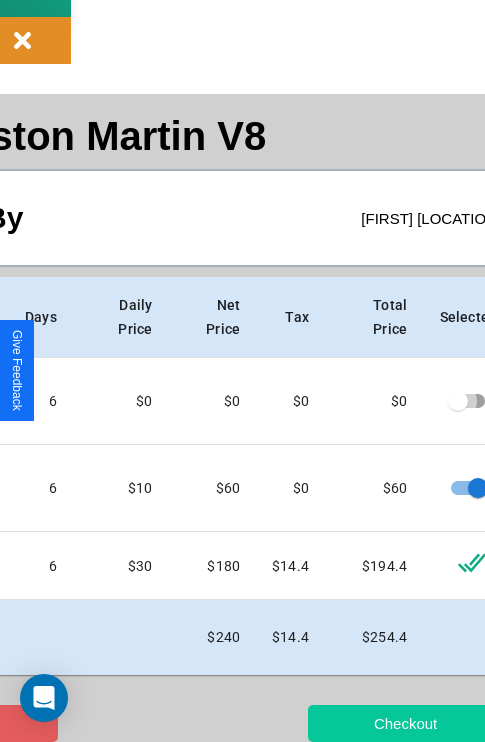 click on "Checkout" at bounding box center (405, 723) 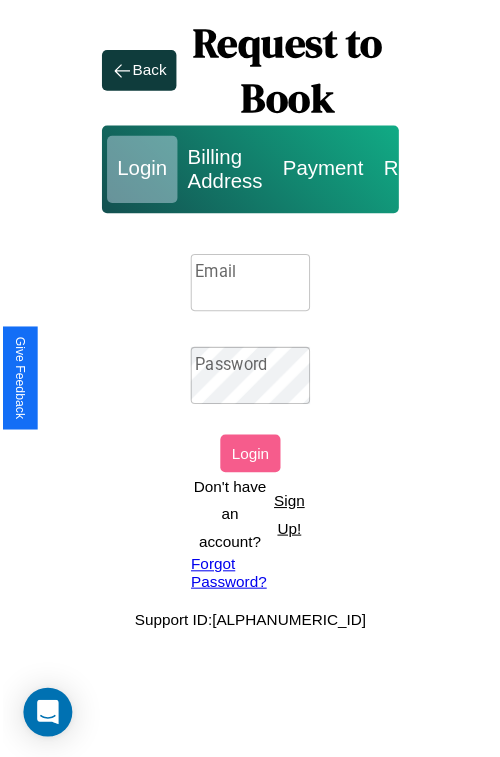 scroll, scrollTop: 0, scrollLeft: 0, axis: both 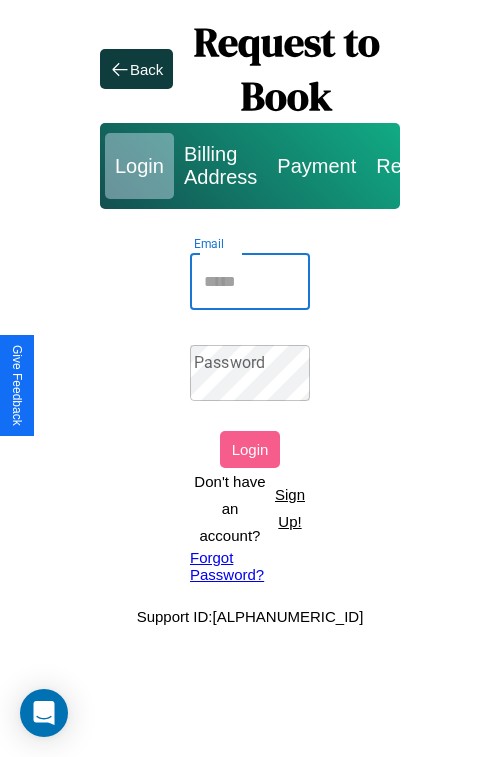 click on "Email" at bounding box center (250, 282) 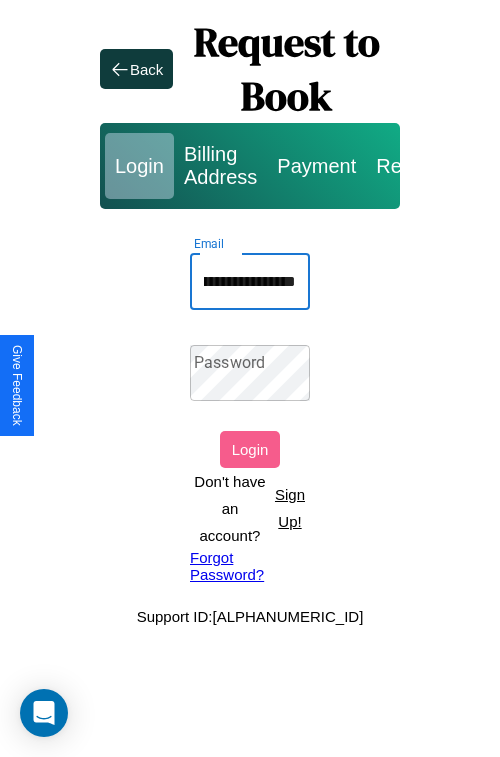 scroll, scrollTop: 0, scrollLeft: 106, axis: horizontal 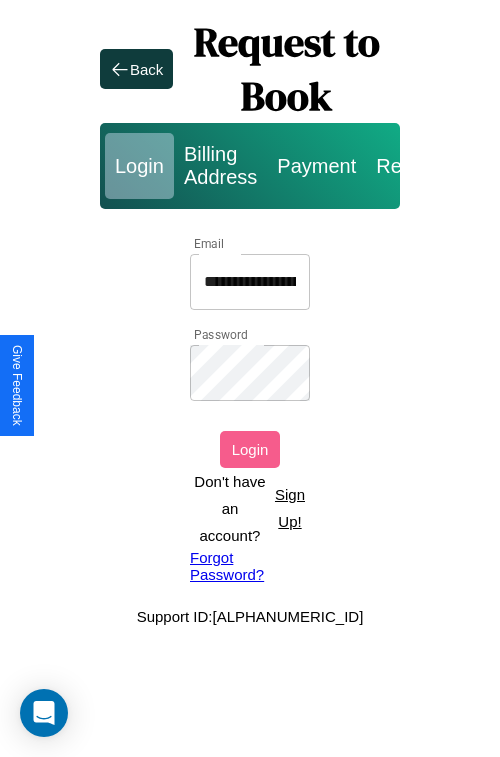 click on "Login" at bounding box center [250, 449] 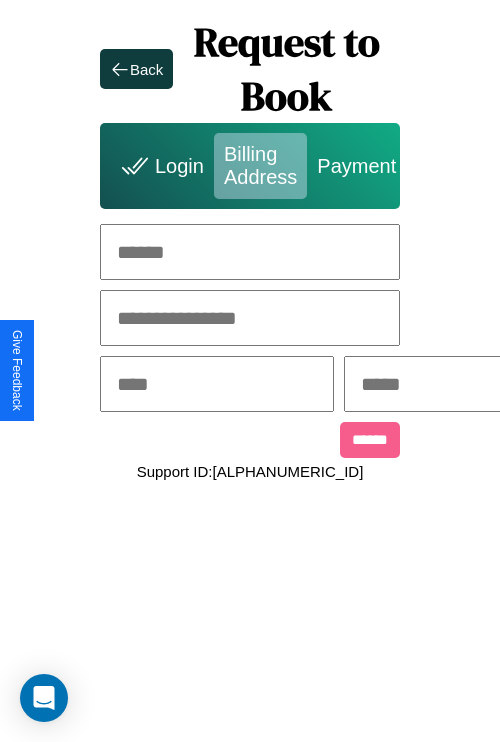click at bounding box center (250, 252) 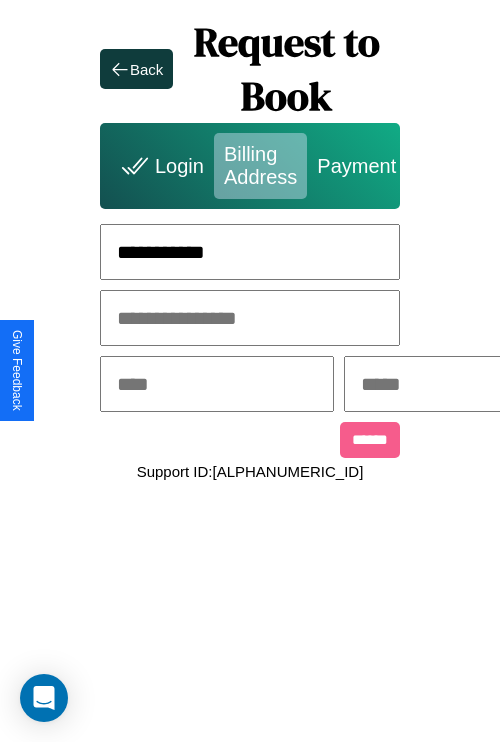 type on "**********" 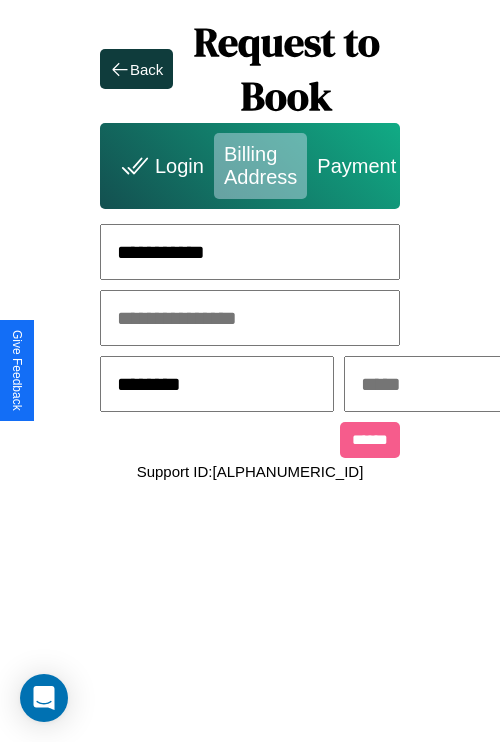 type on "********" 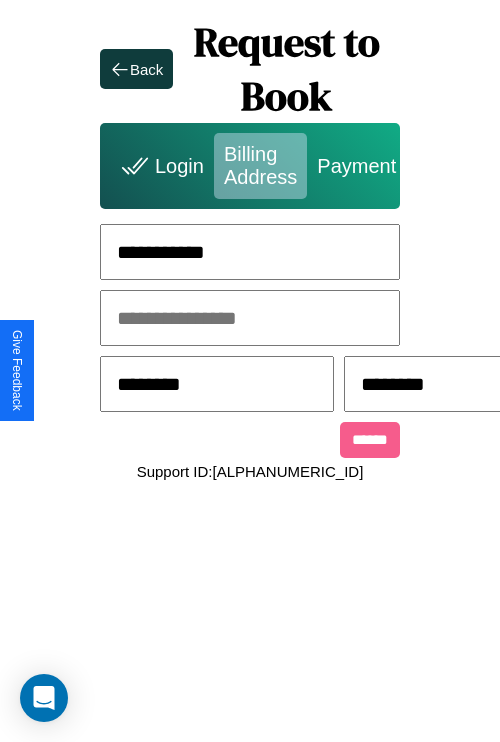 scroll, scrollTop: 0, scrollLeft: 517, axis: horizontal 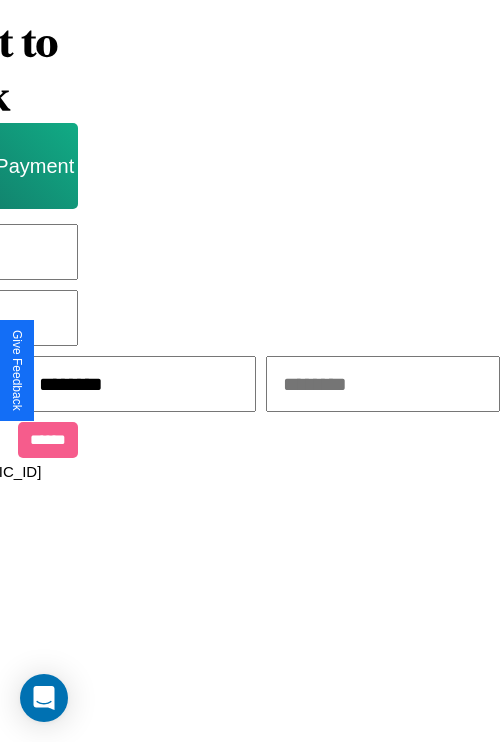 type on "********" 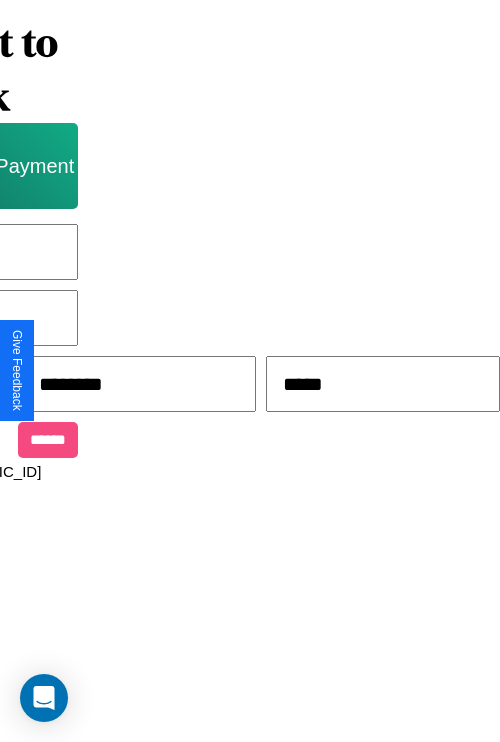 type on "*****" 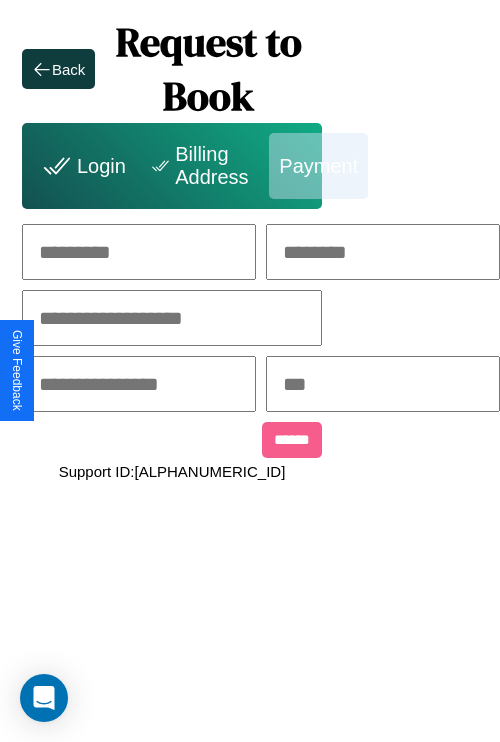 scroll, scrollTop: 0, scrollLeft: 208, axis: horizontal 